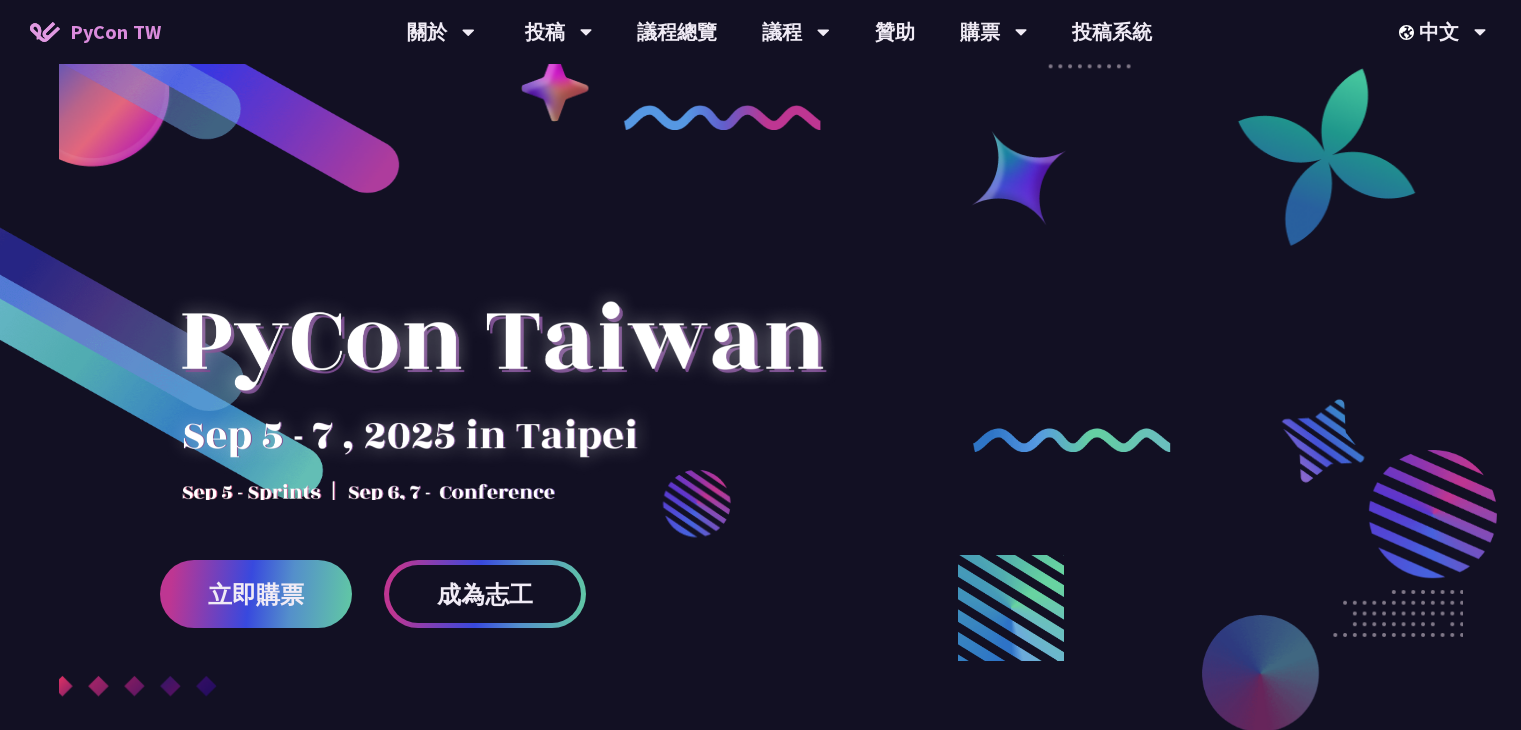 scroll, scrollTop: 0, scrollLeft: 0, axis: both 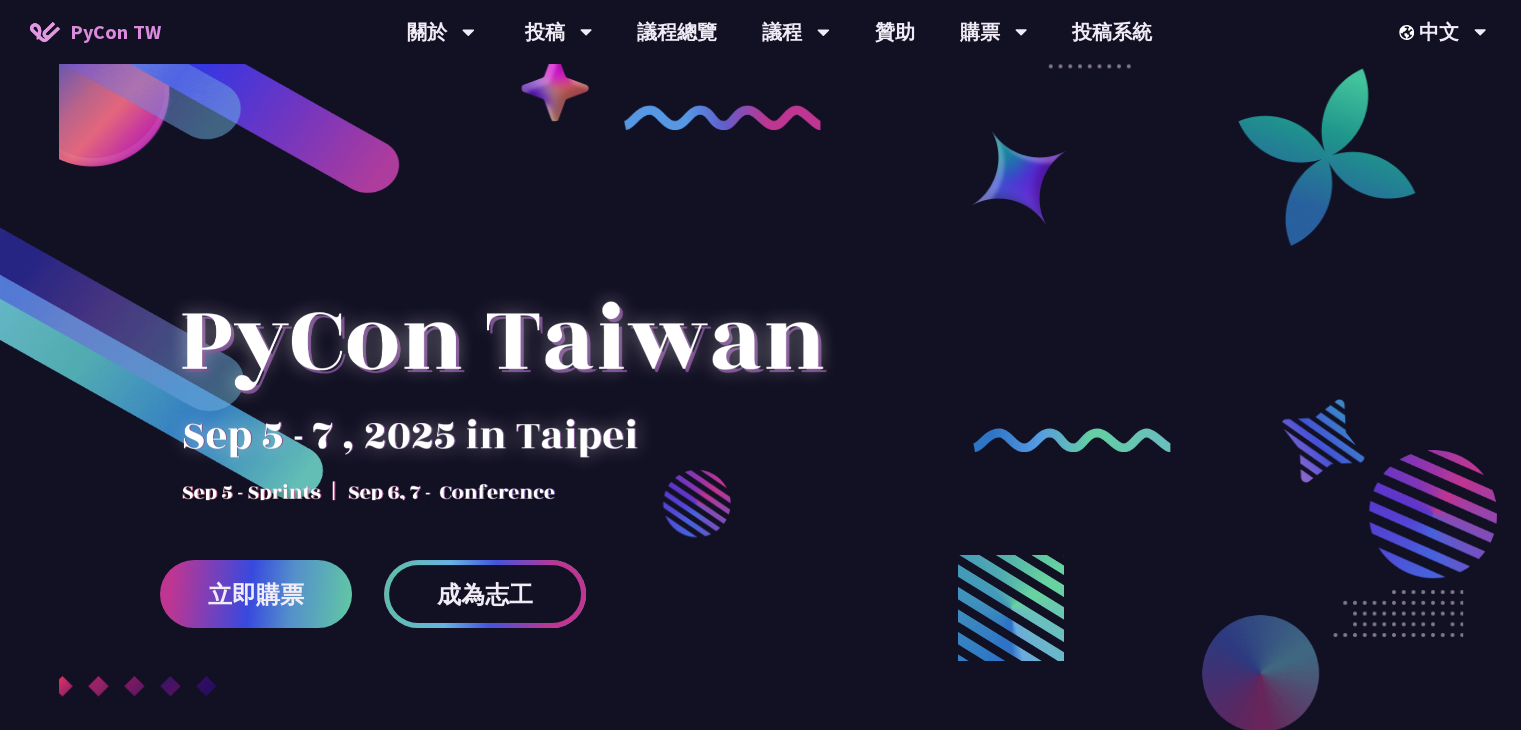 click on "成為志工" at bounding box center [485, 594] 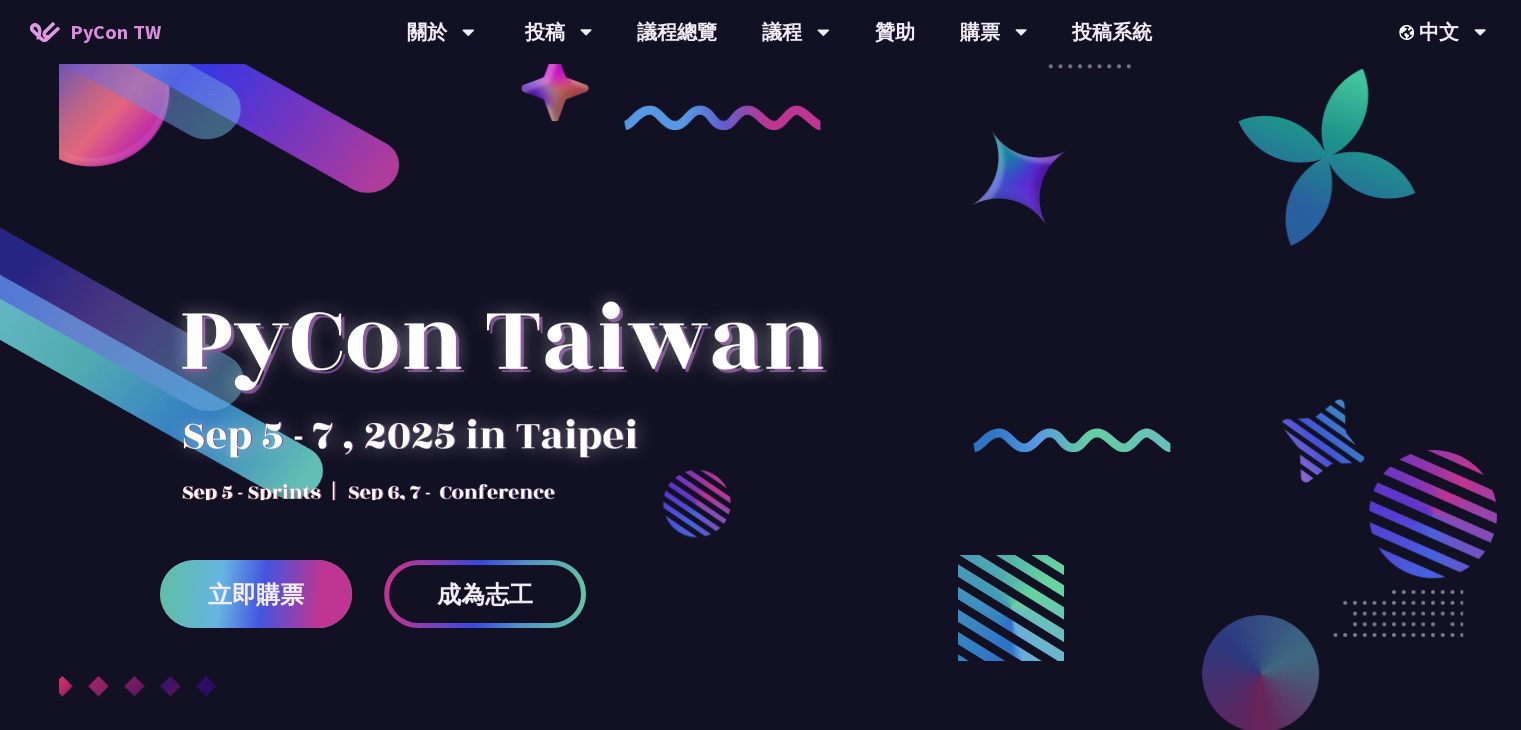 click on "立即購票" at bounding box center [256, 594] 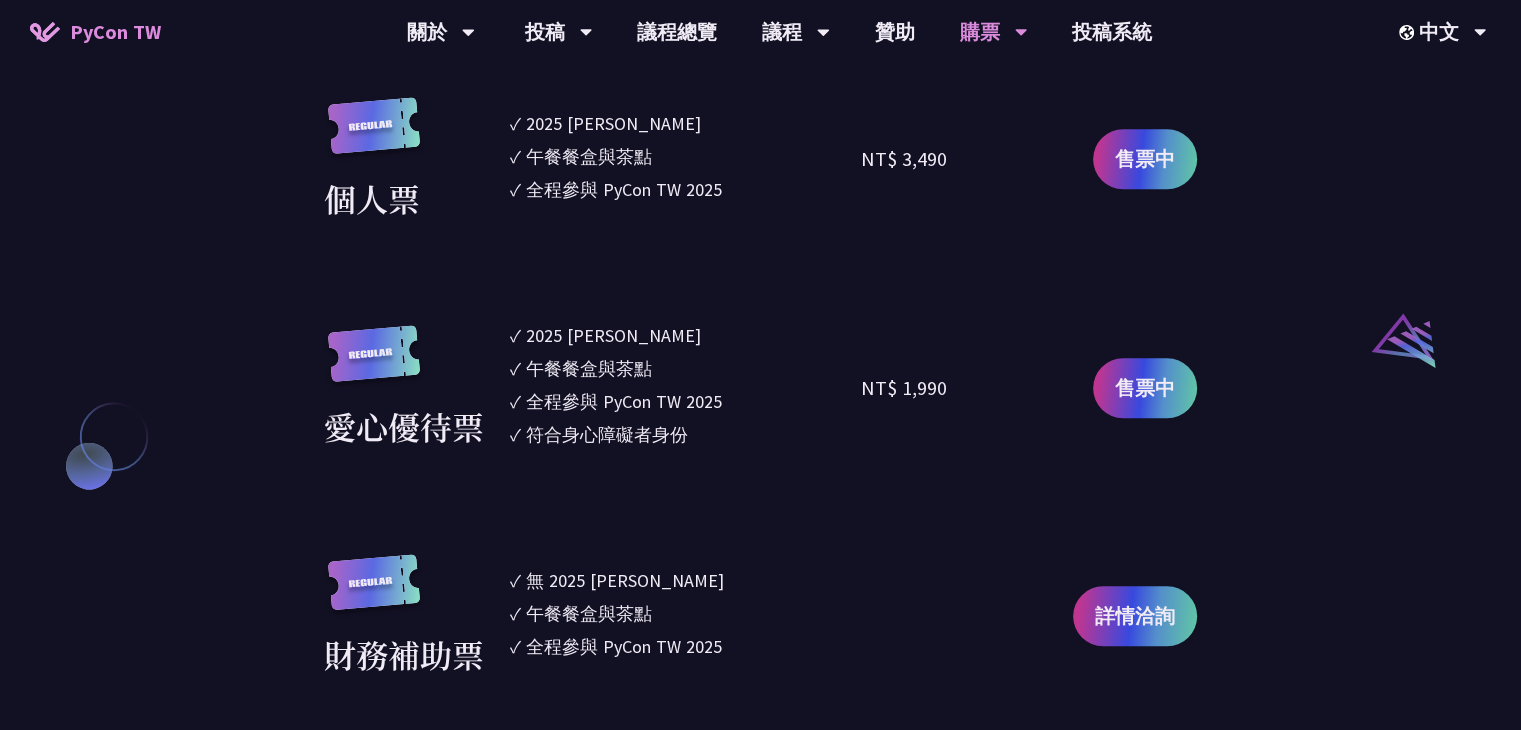 scroll, scrollTop: 2000, scrollLeft: 0, axis: vertical 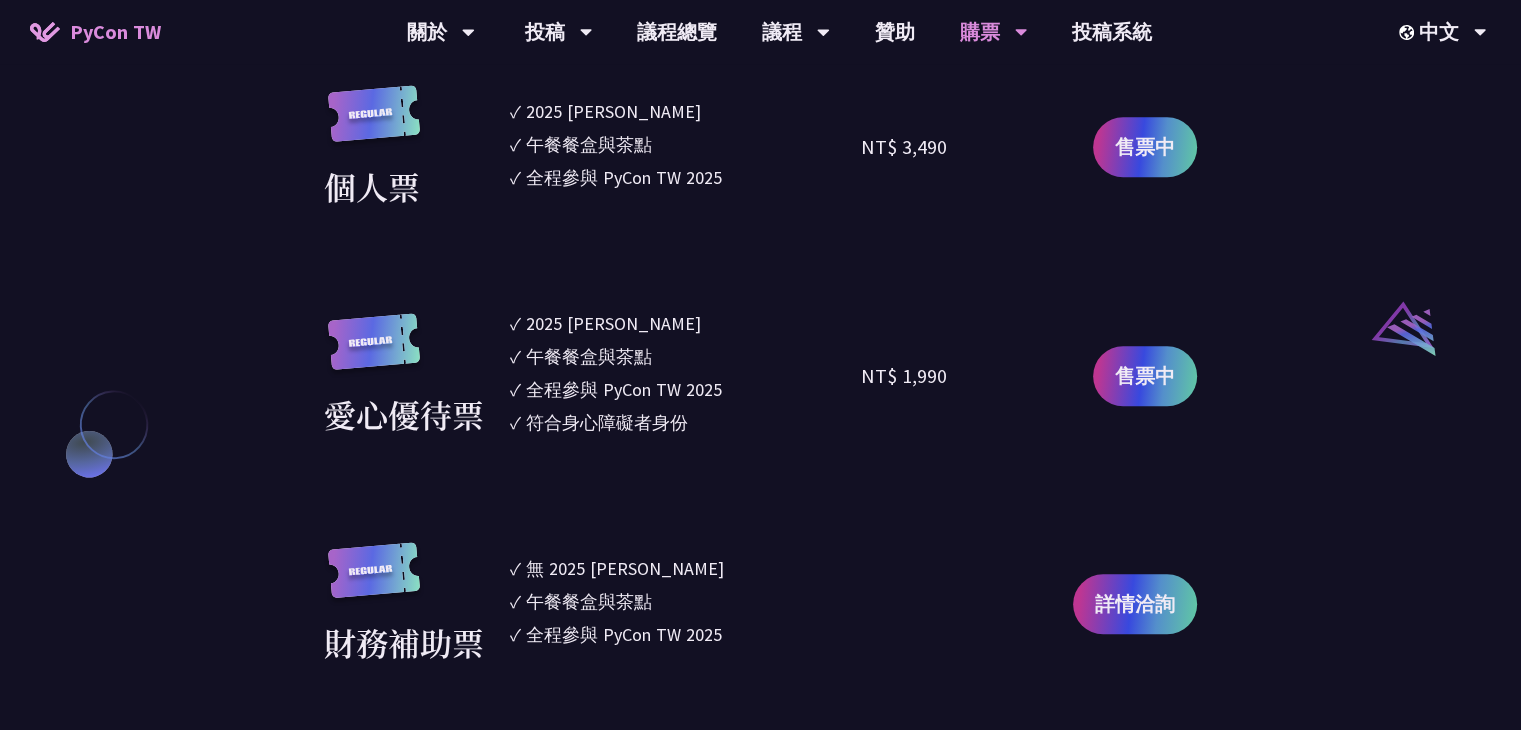 drag, startPoint x: 503, startPoint y: 326, endPoint x: 708, endPoint y: 431, distance: 230.32585 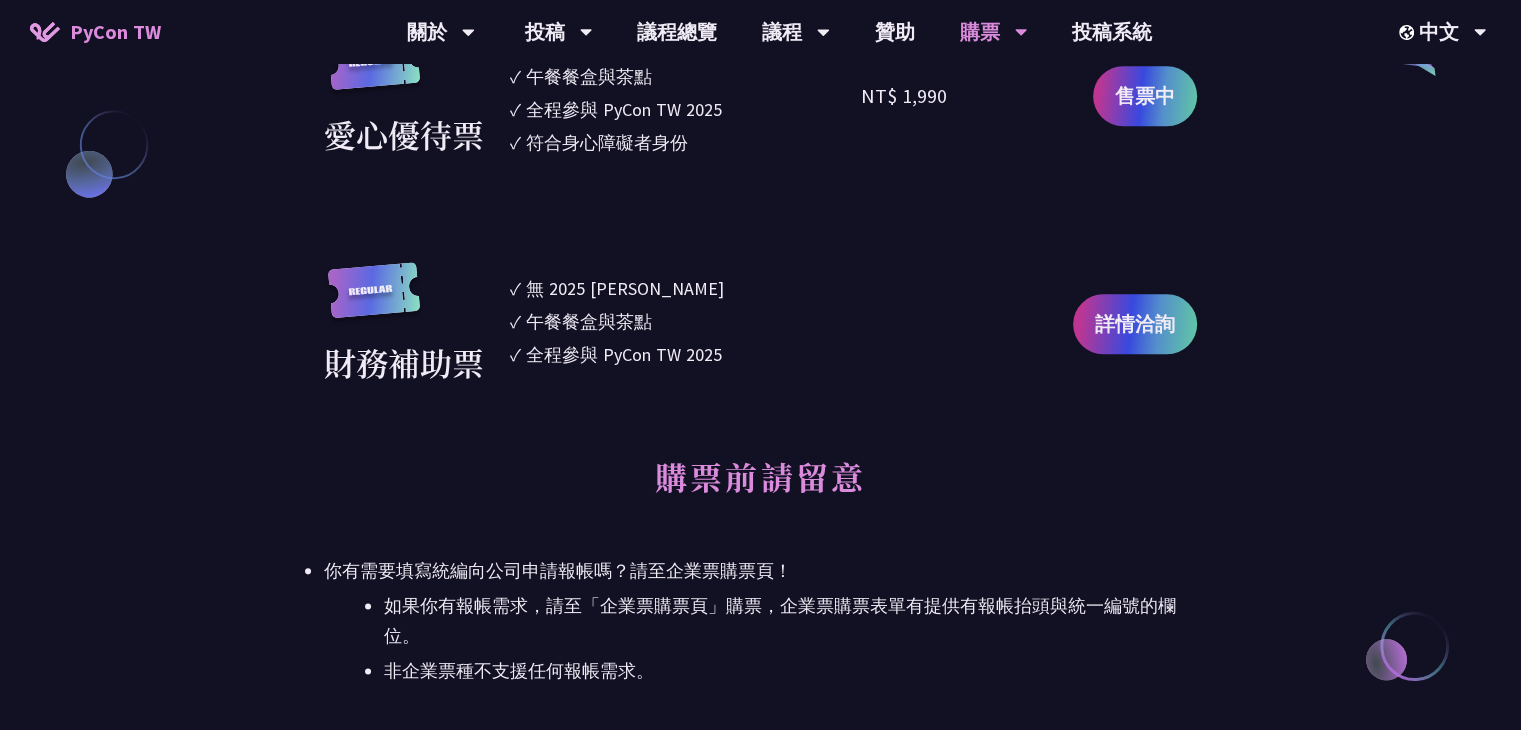 scroll, scrollTop: 2333, scrollLeft: 0, axis: vertical 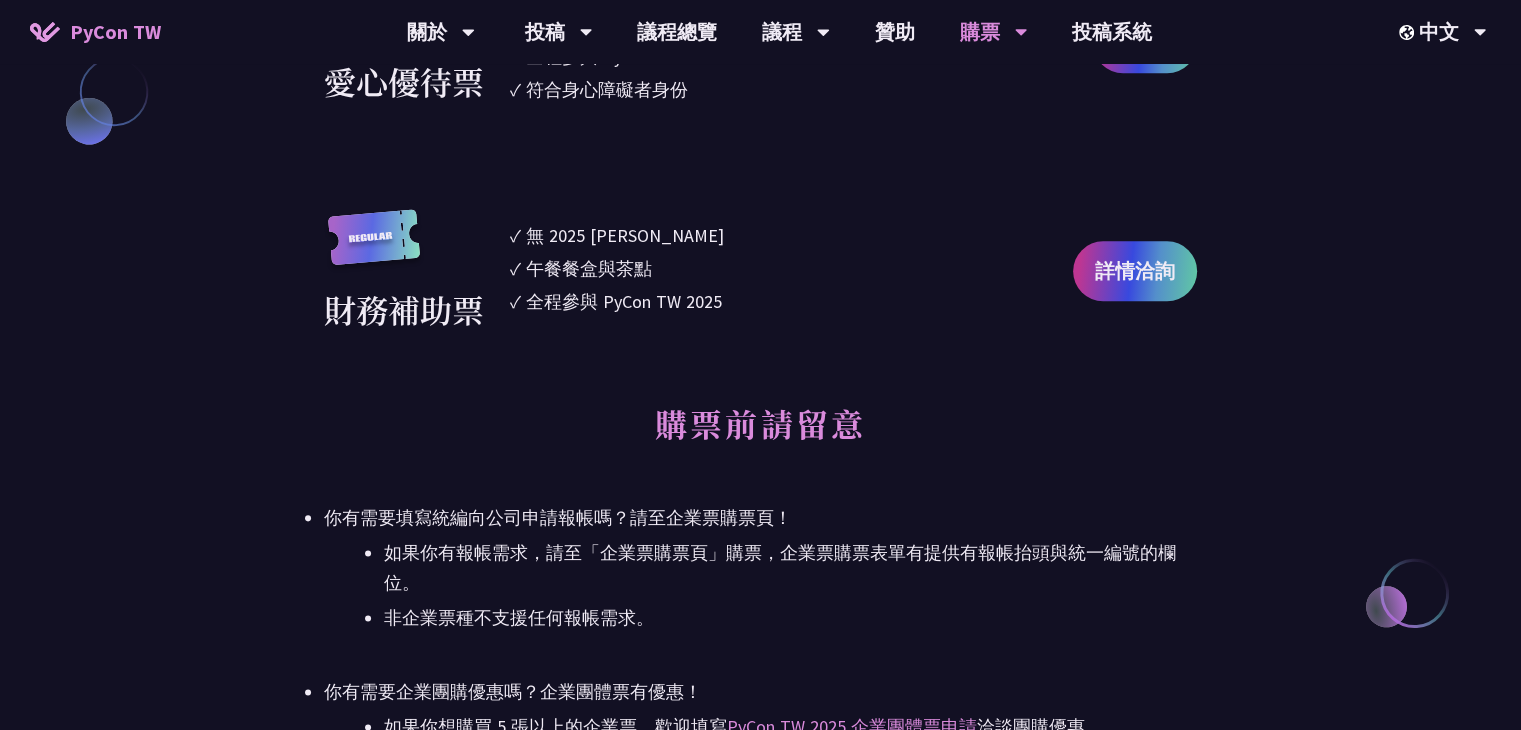 drag, startPoint x: 508, startPoint y: 233, endPoint x: 740, endPoint y: 306, distance: 243.2139 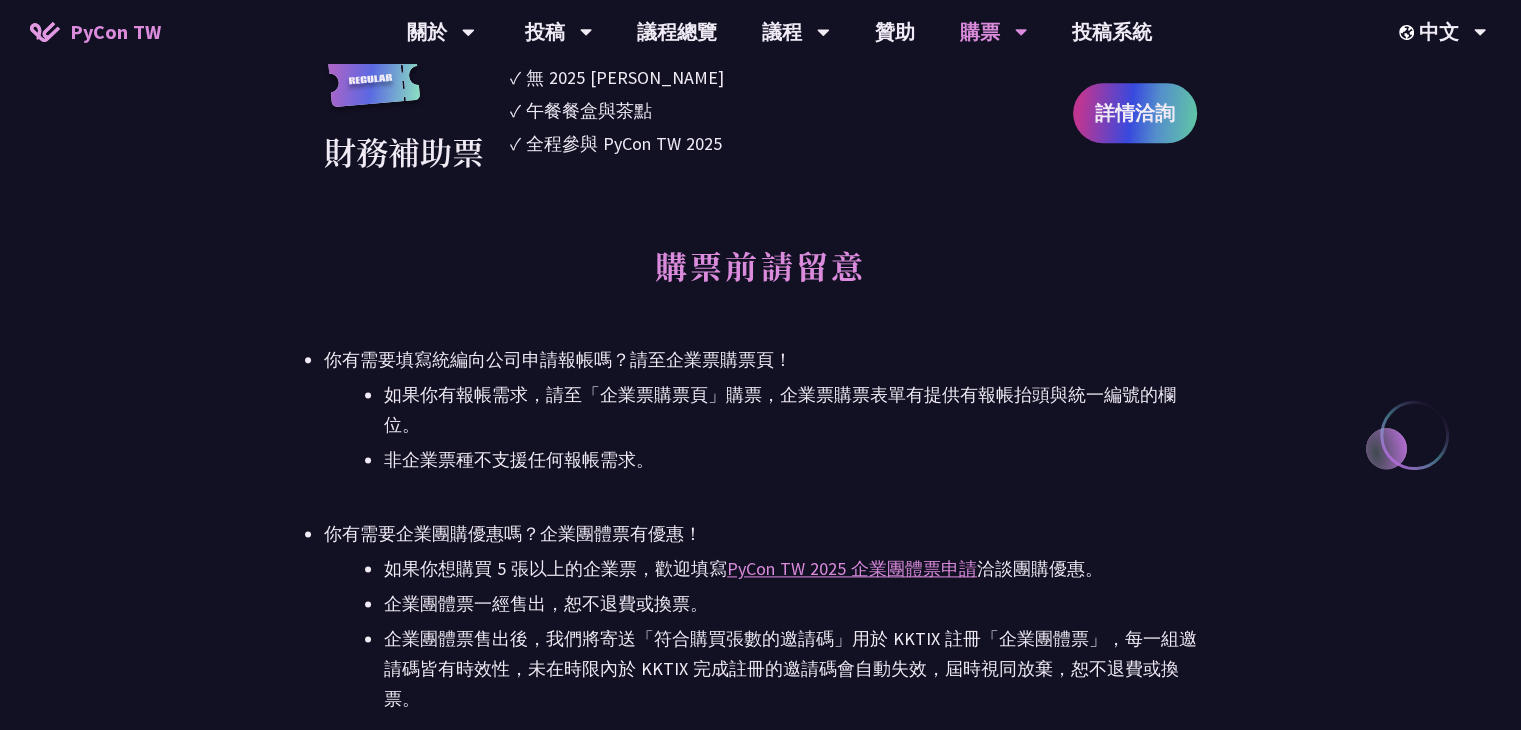 scroll, scrollTop: 2500, scrollLeft: 0, axis: vertical 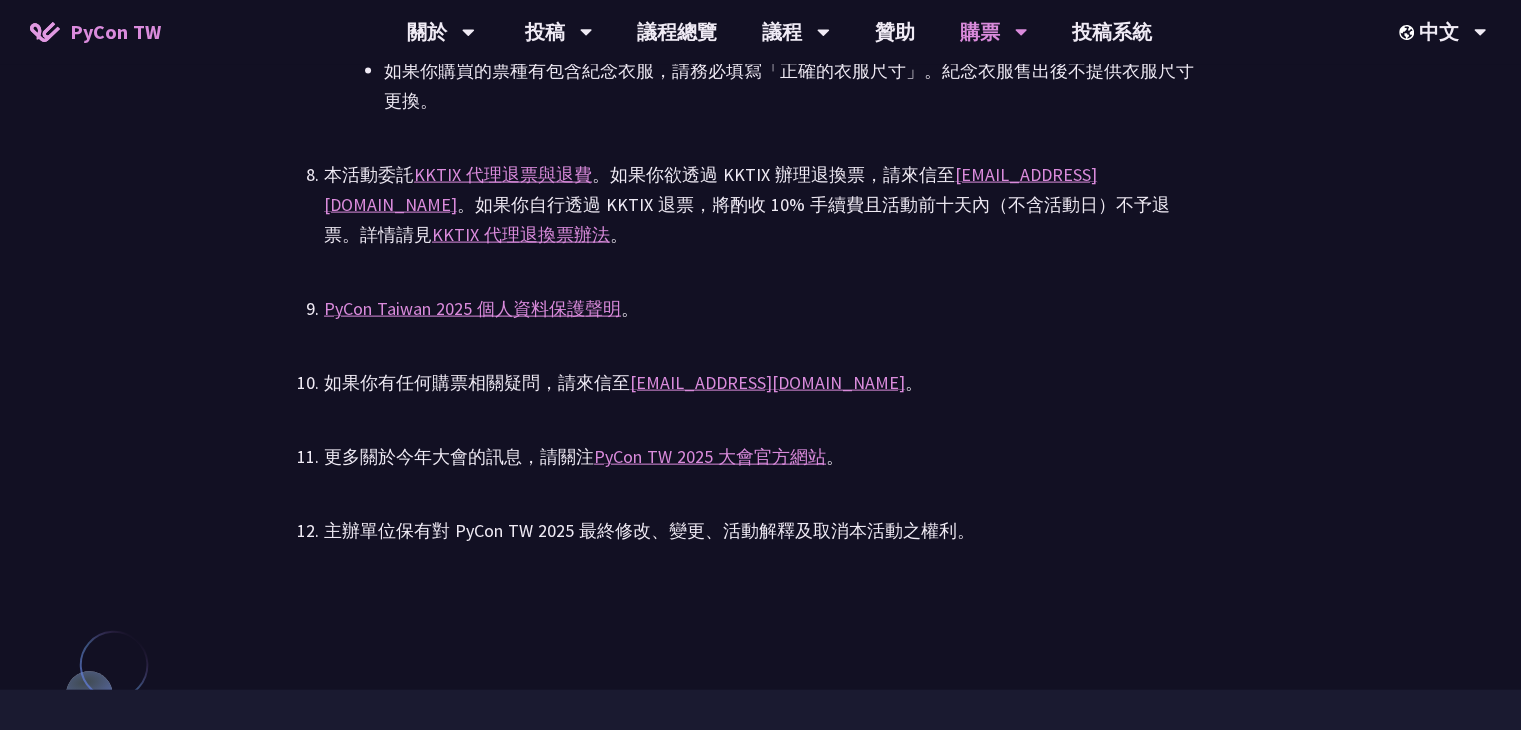 drag, startPoint x: 684, startPoint y: 492, endPoint x: 582, endPoint y: 512, distance: 103.94229 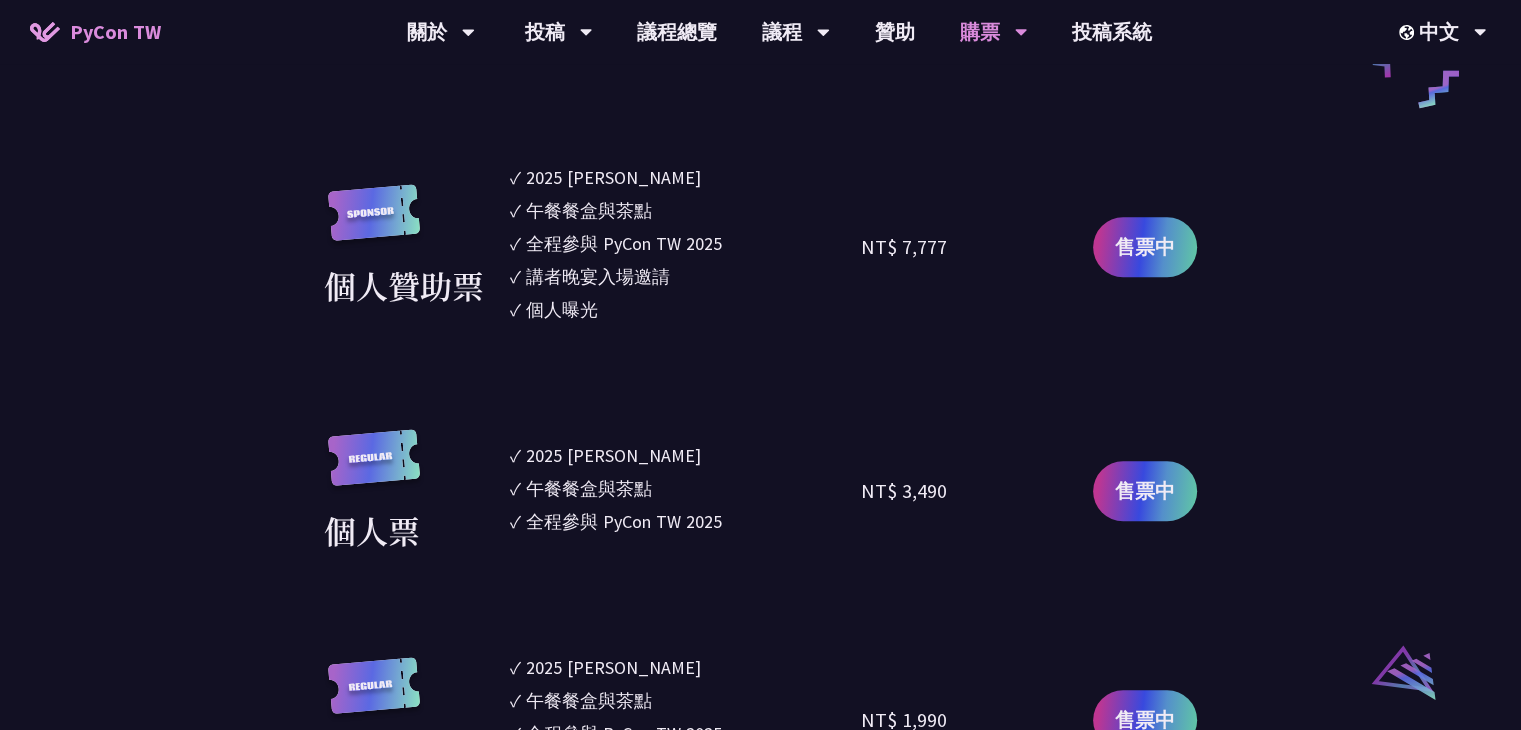 scroll, scrollTop: 1666, scrollLeft: 0, axis: vertical 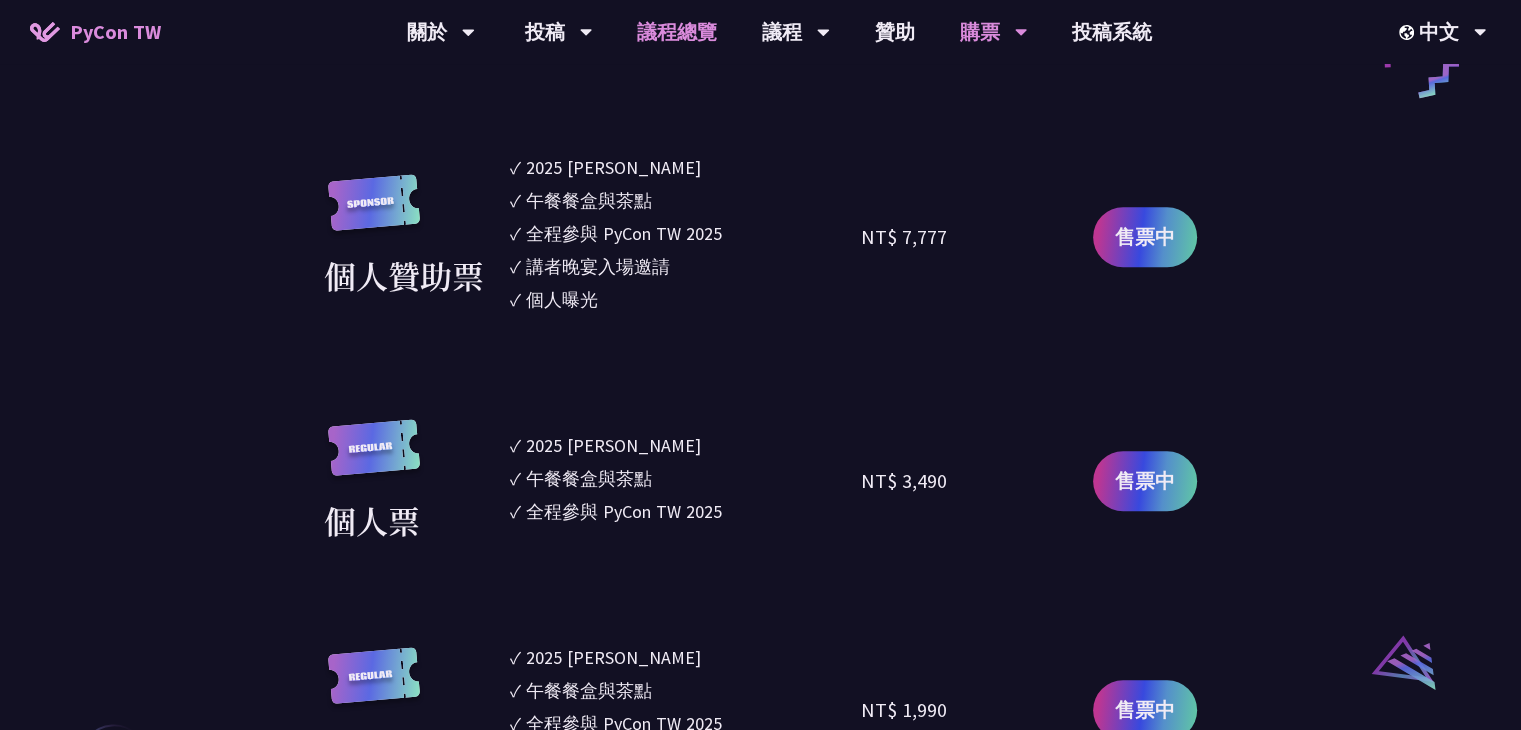 click on "議程總覽" at bounding box center (677, 32) 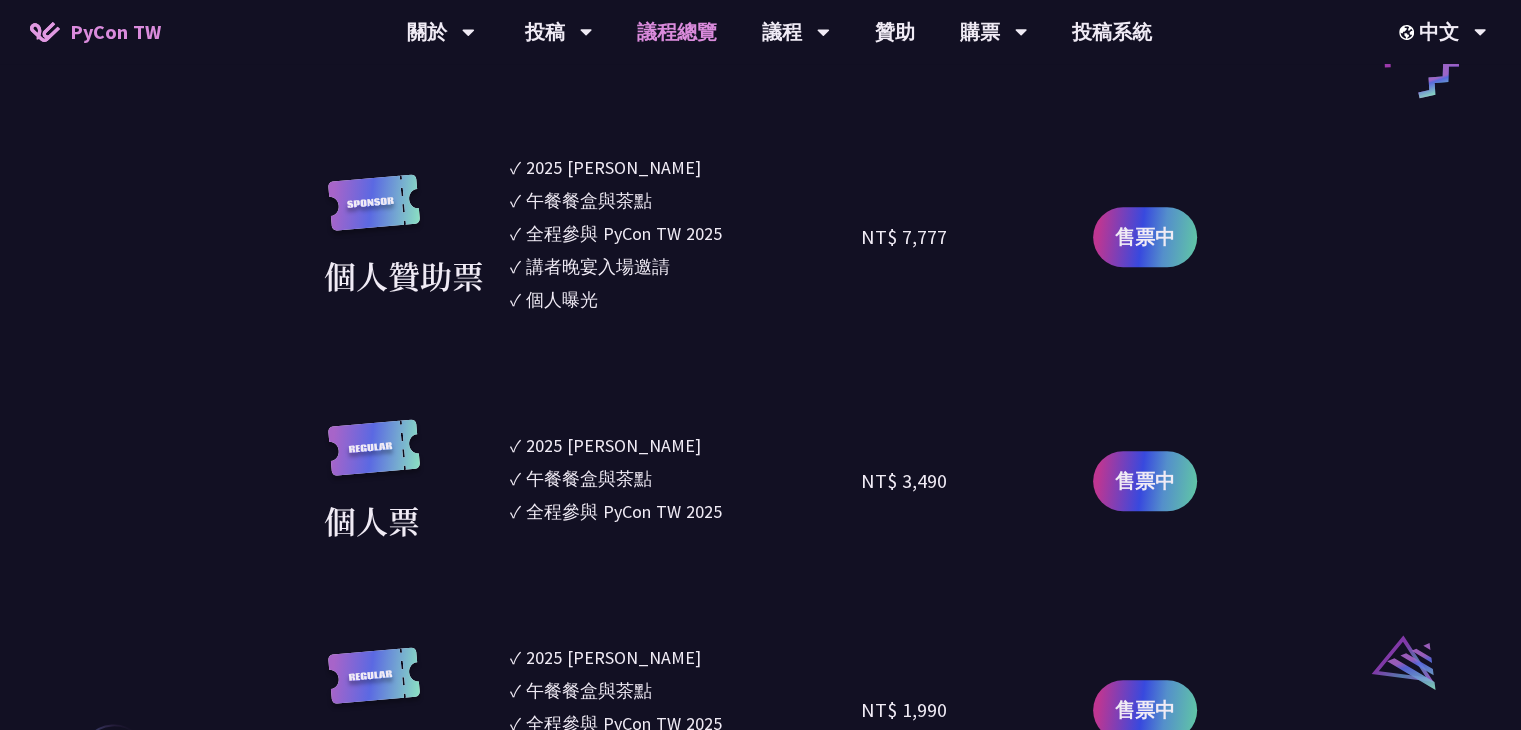 scroll, scrollTop: 0, scrollLeft: 0, axis: both 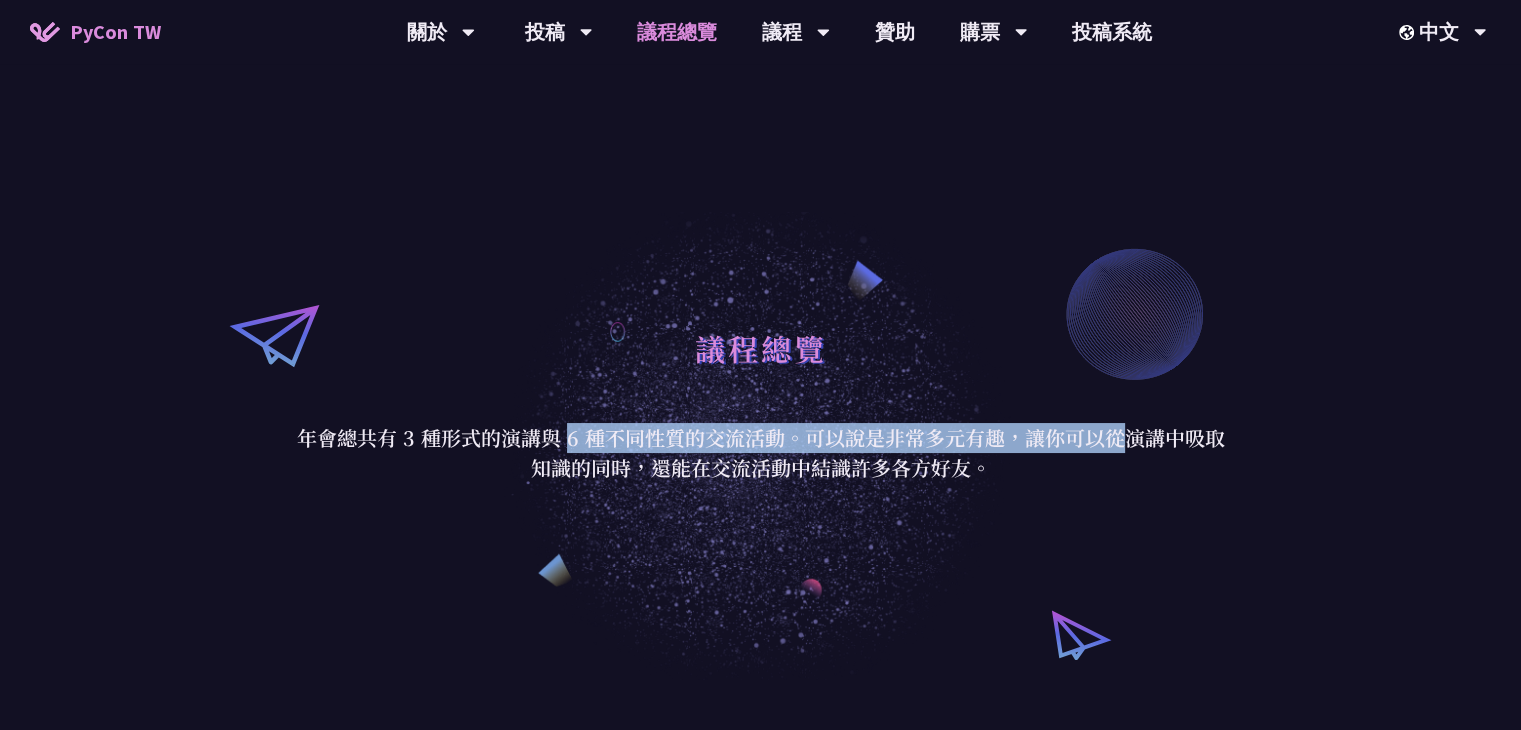 drag, startPoint x: 364, startPoint y: 434, endPoint x: 861, endPoint y: 429, distance: 497.02515 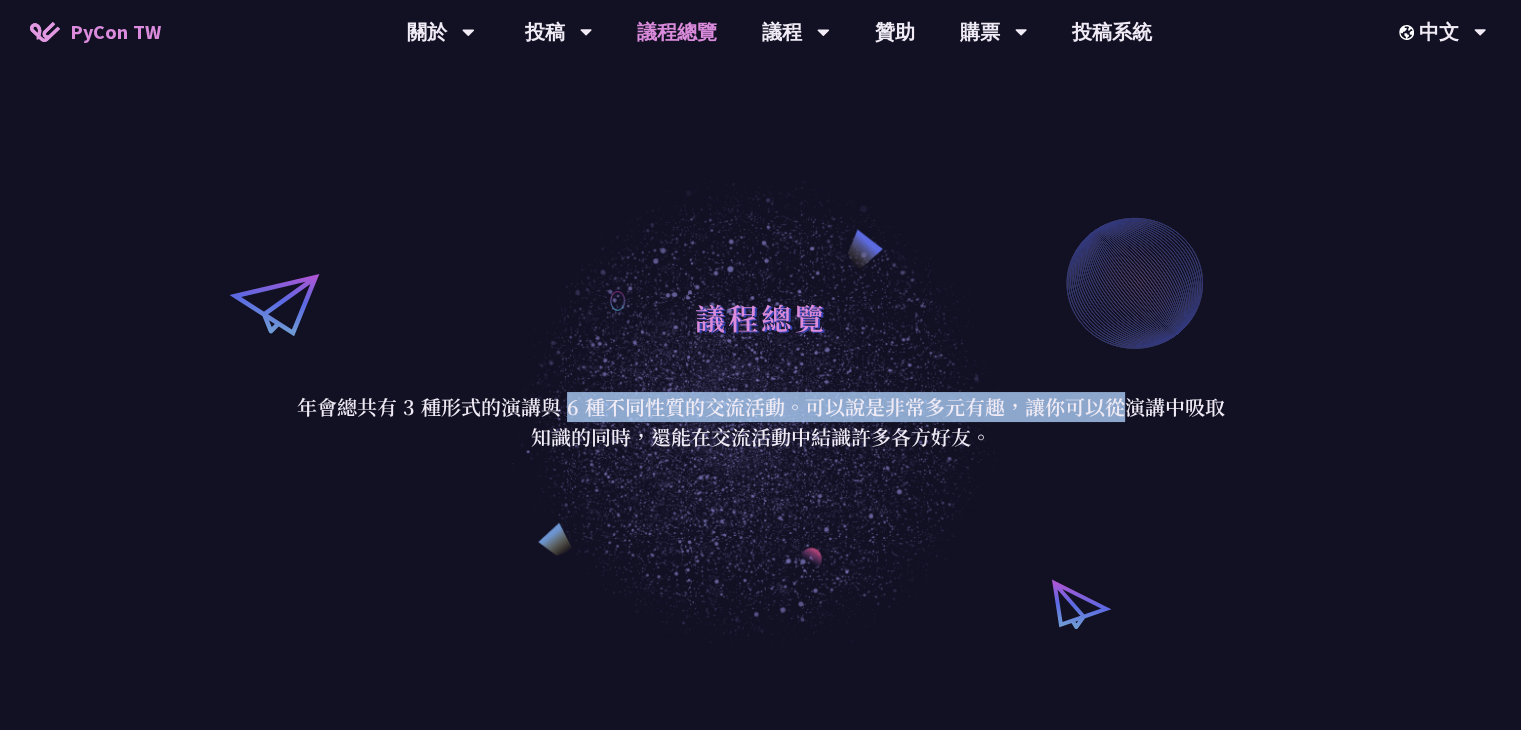 scroll, scrollTop: 0, scrollLeft: 0, axis: both 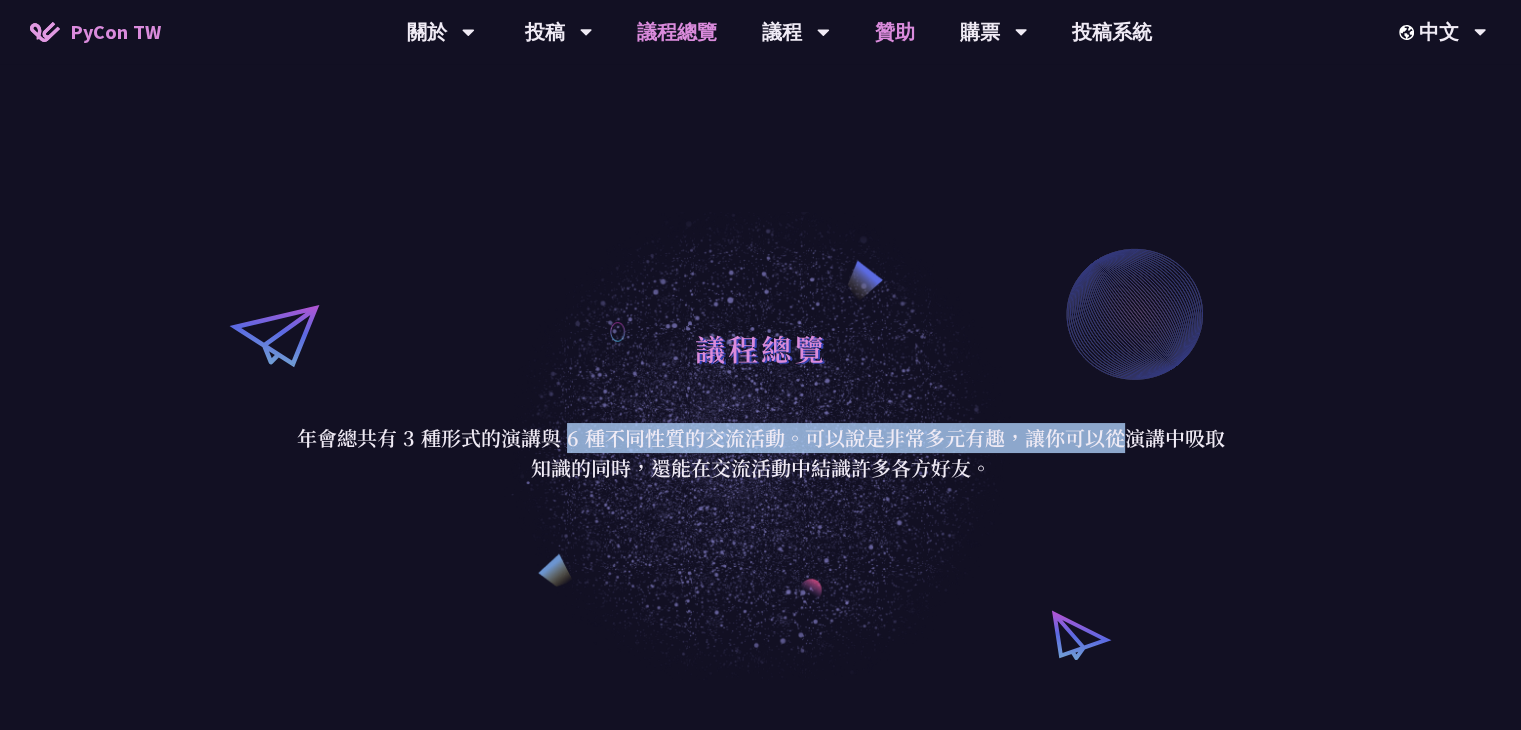 click on "贊助" at bounding box center [895, 32] 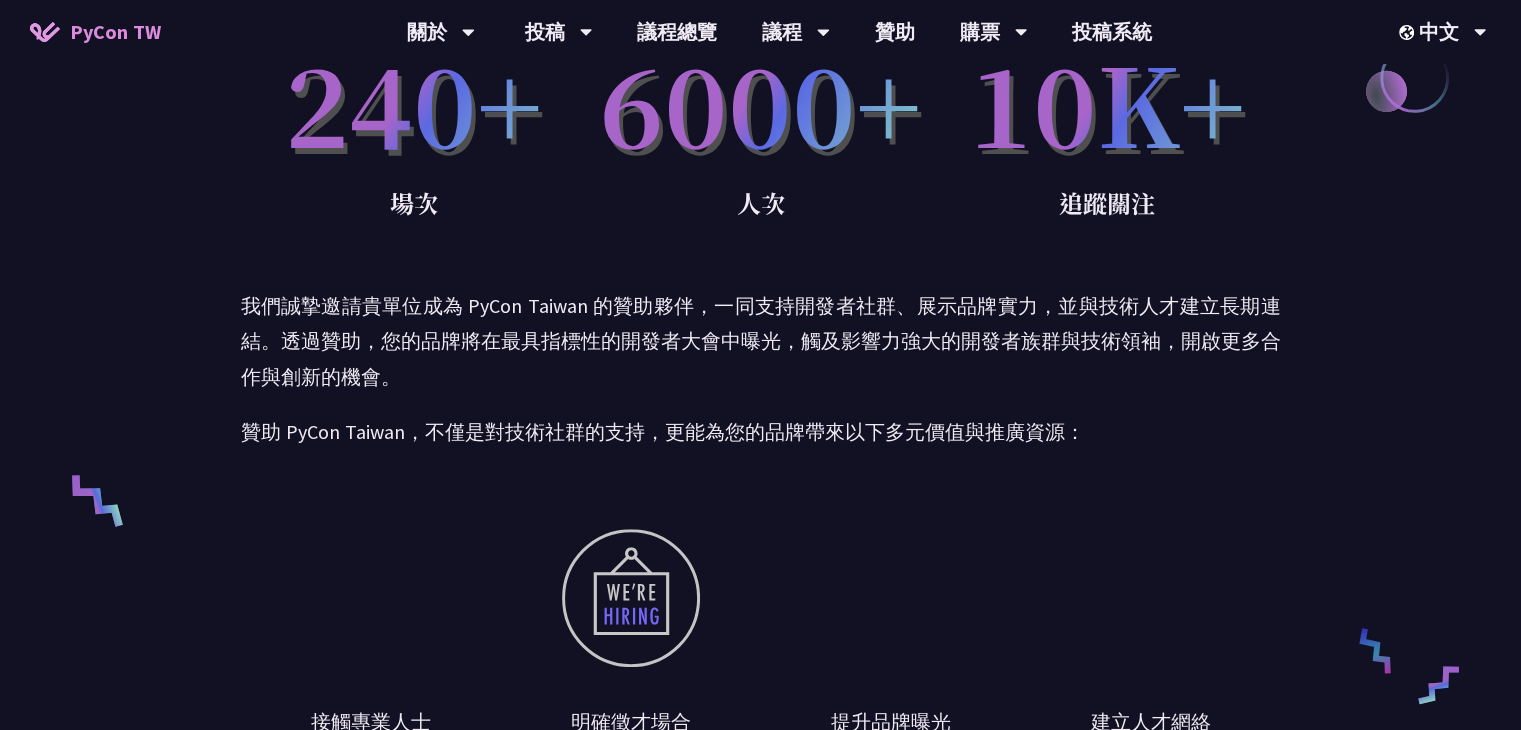 scroll, scrollTop: 0, scrollLeft: 0, axis: both 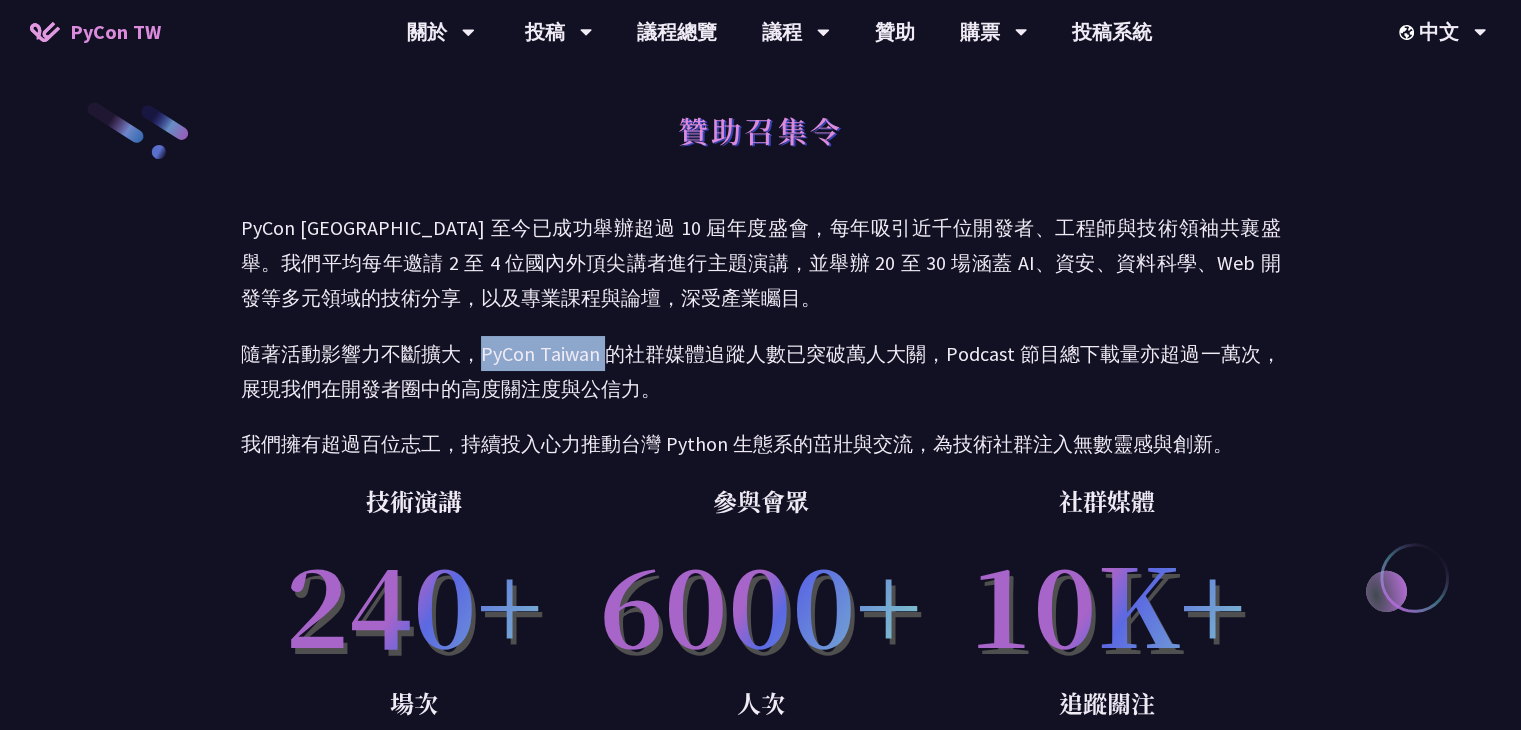 drag, startPoint x: 607, startPoint y: 358, endPoint x: 484, endPoint y: 354, distance: 123.065025 